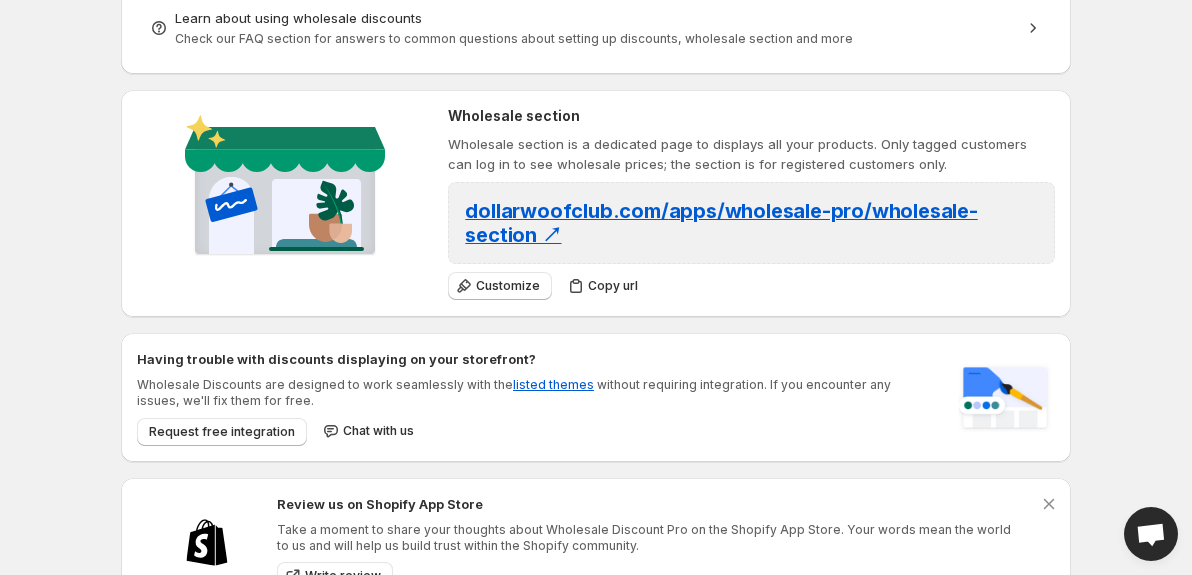 scroll, scrollTop: 770, scrollLeft: 0, axis: vertical 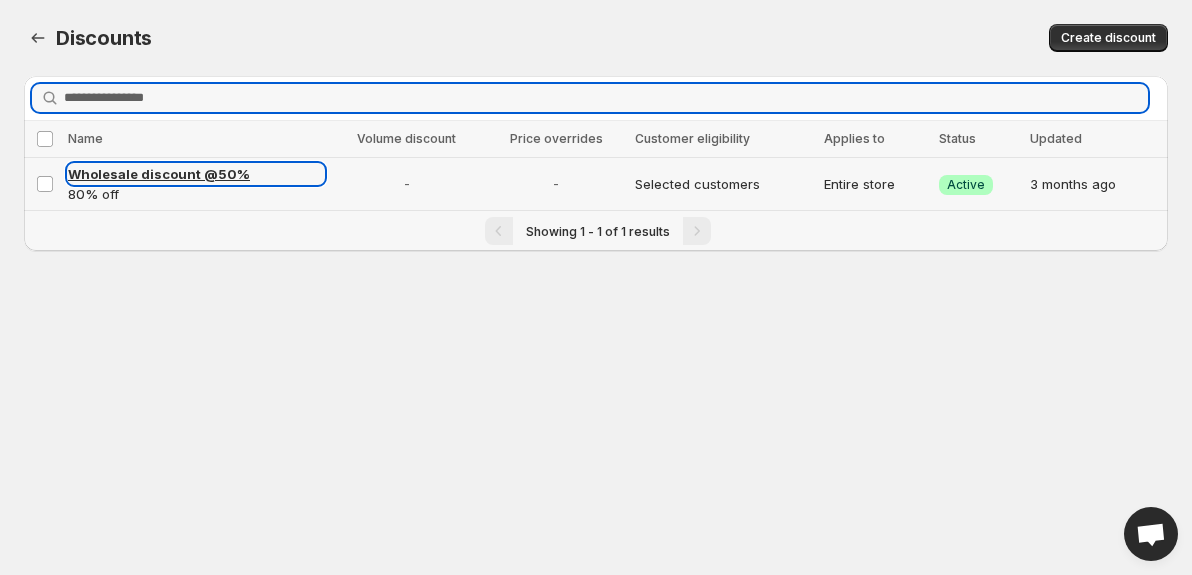 click on "Wholesale discount @50%" at bounding box center (159, 174) 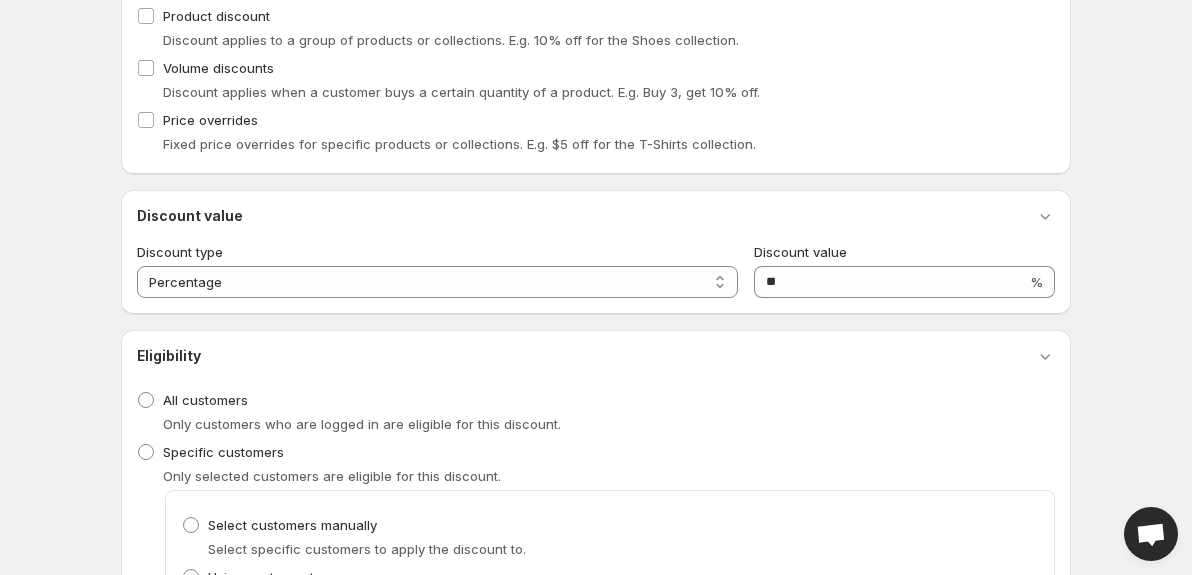 scroll, scrollTop: 363, scrollLeft: 0, axis: vertical 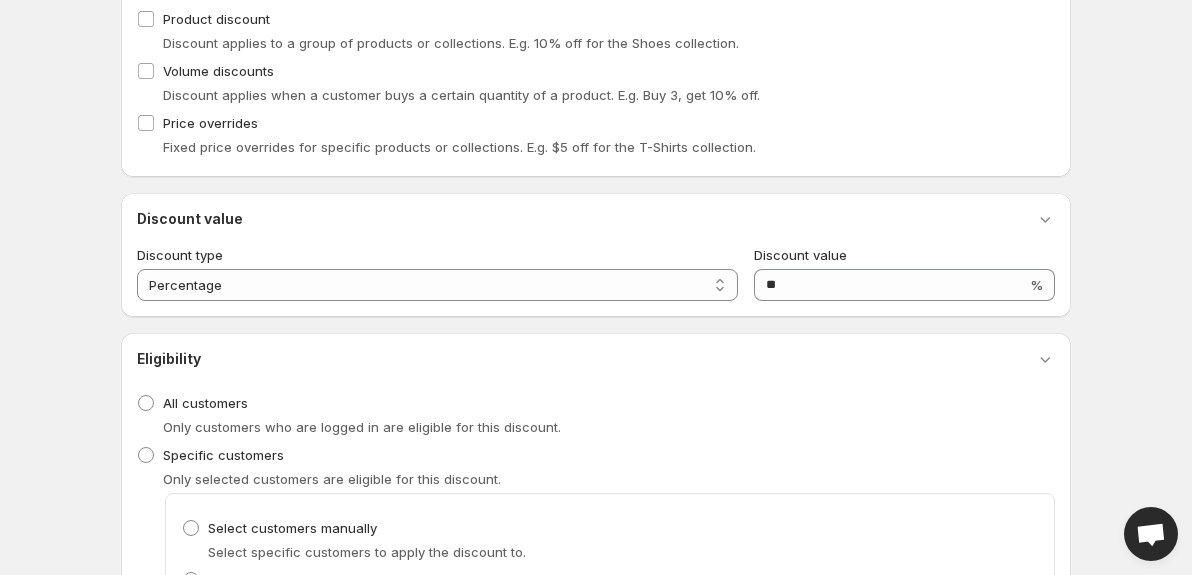click at bounding box center [1151, 536] 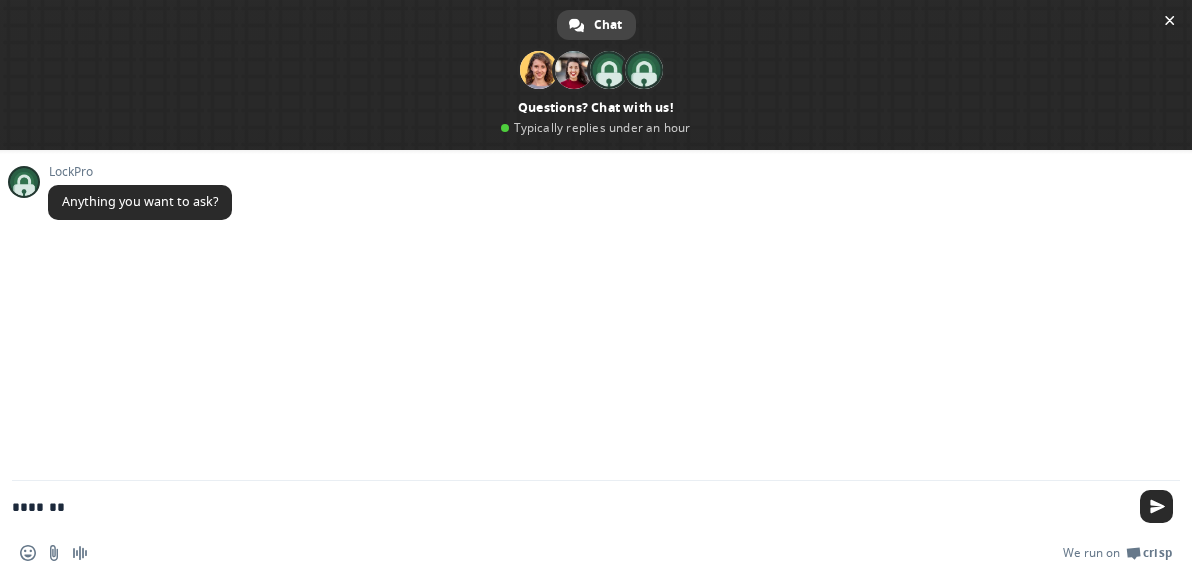 type on "********" 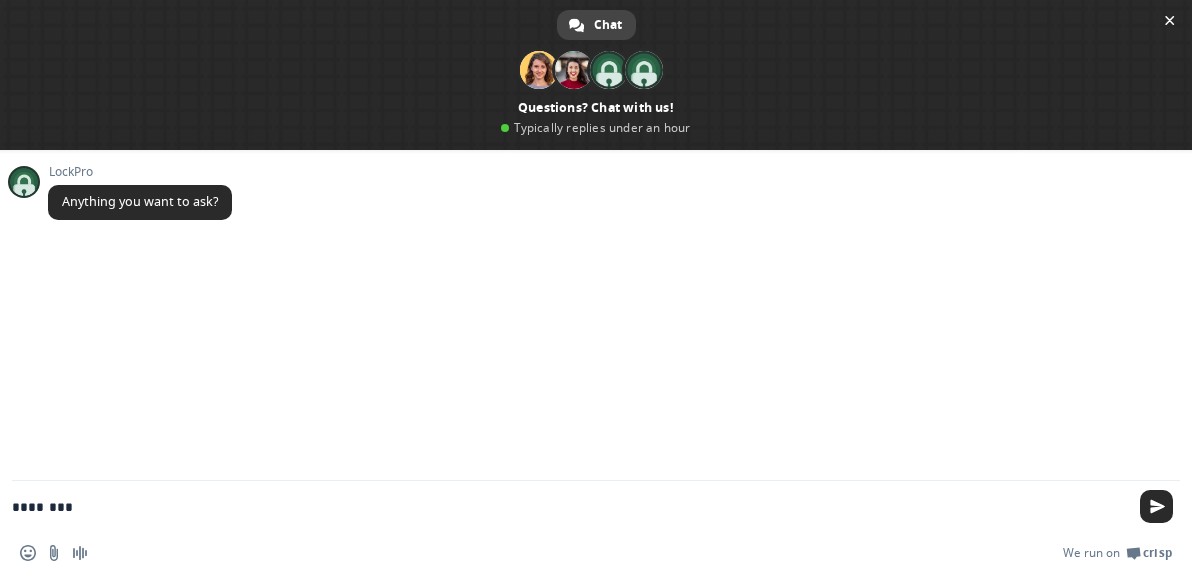 type 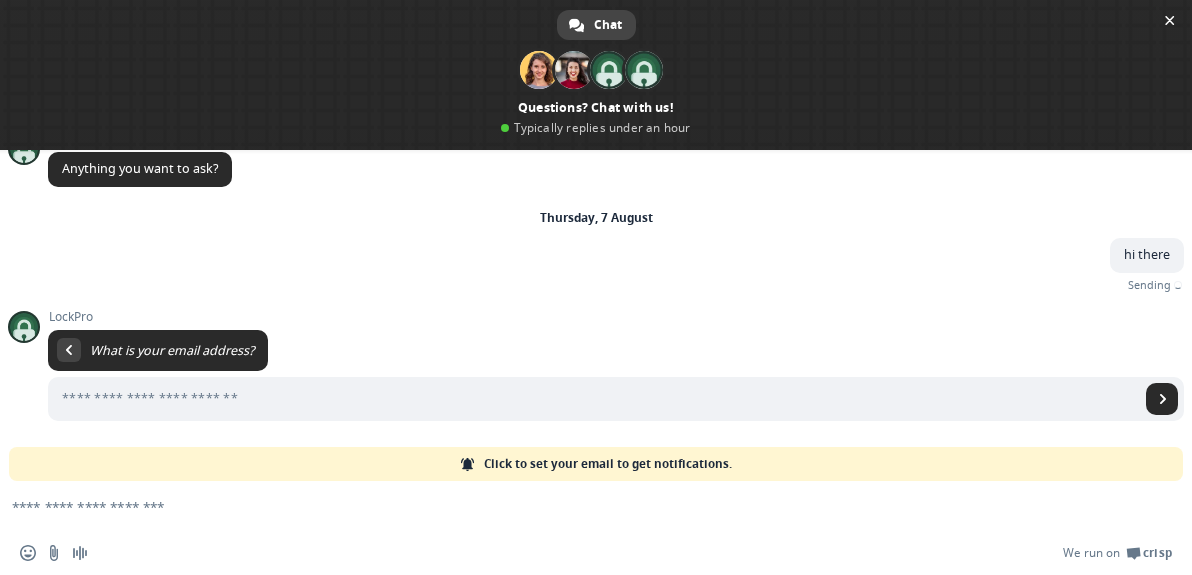 scroll, scrollTop: 11, scrollLeft: 0, axis: vertical 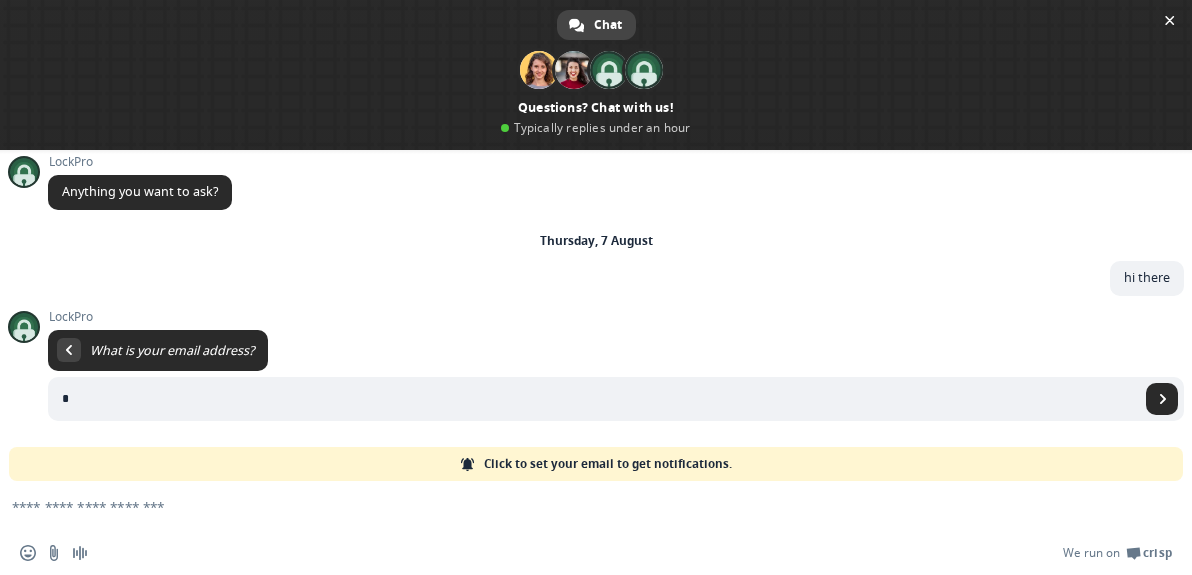 type on "**********" 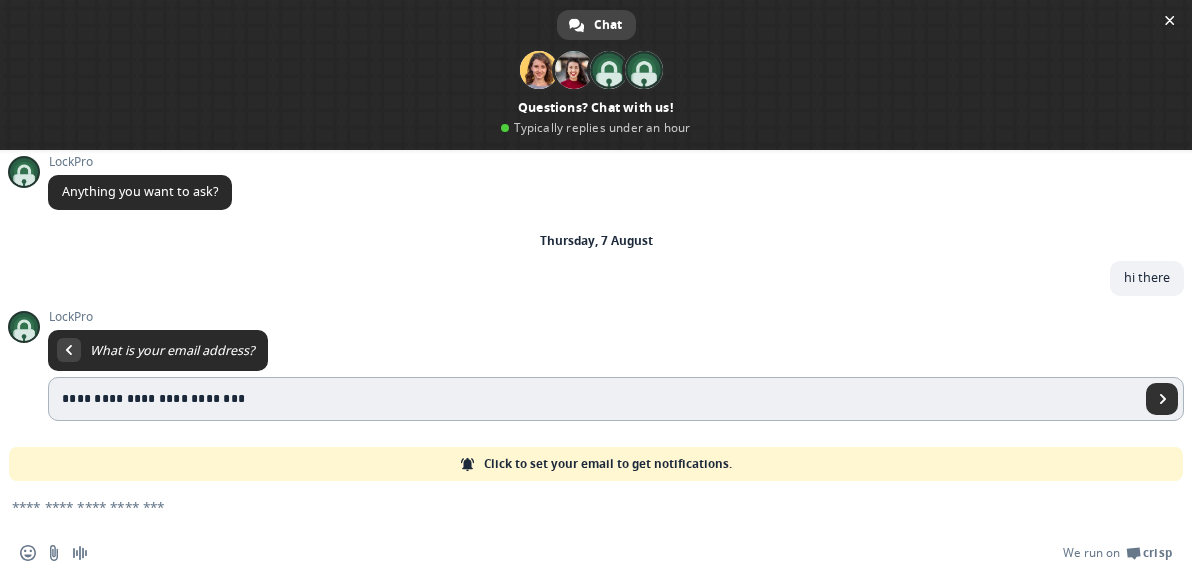 click at bounding box center [1163, 399] 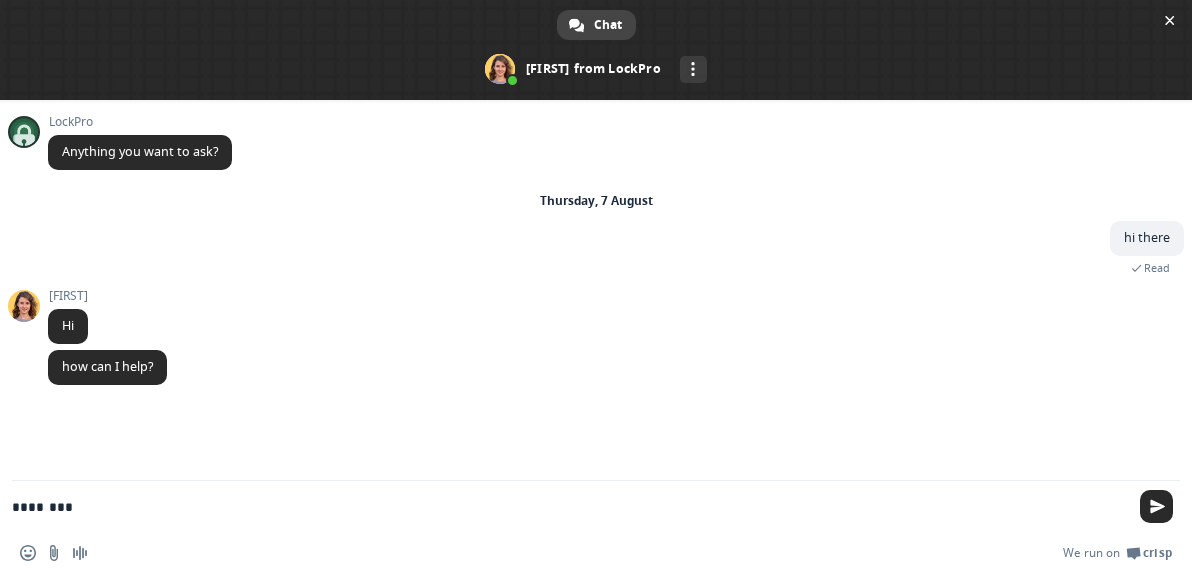 type on "*********" 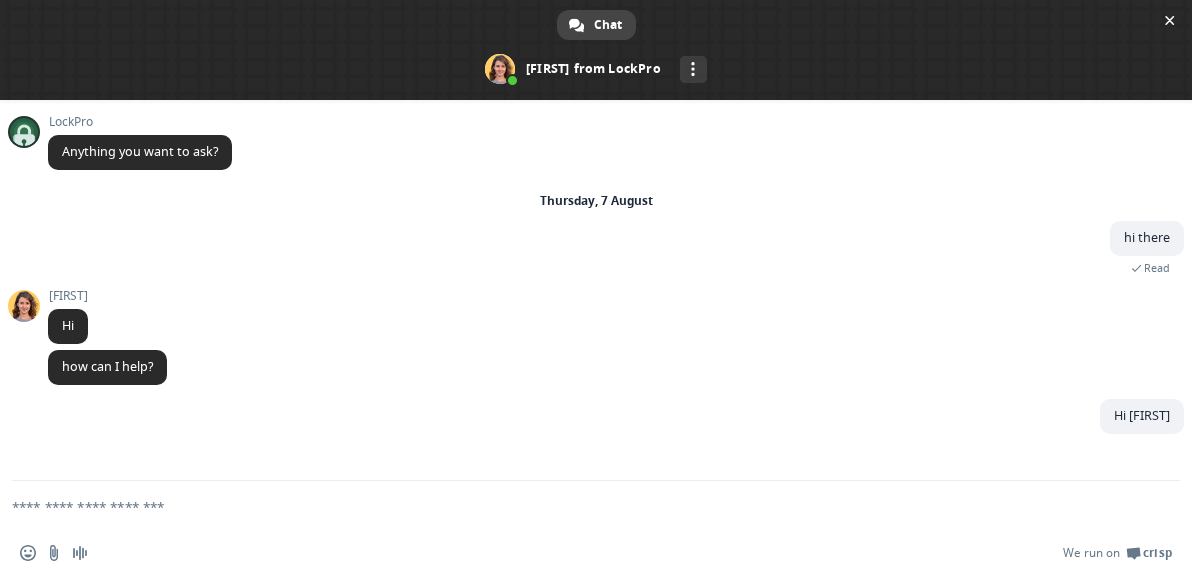 type on "*" 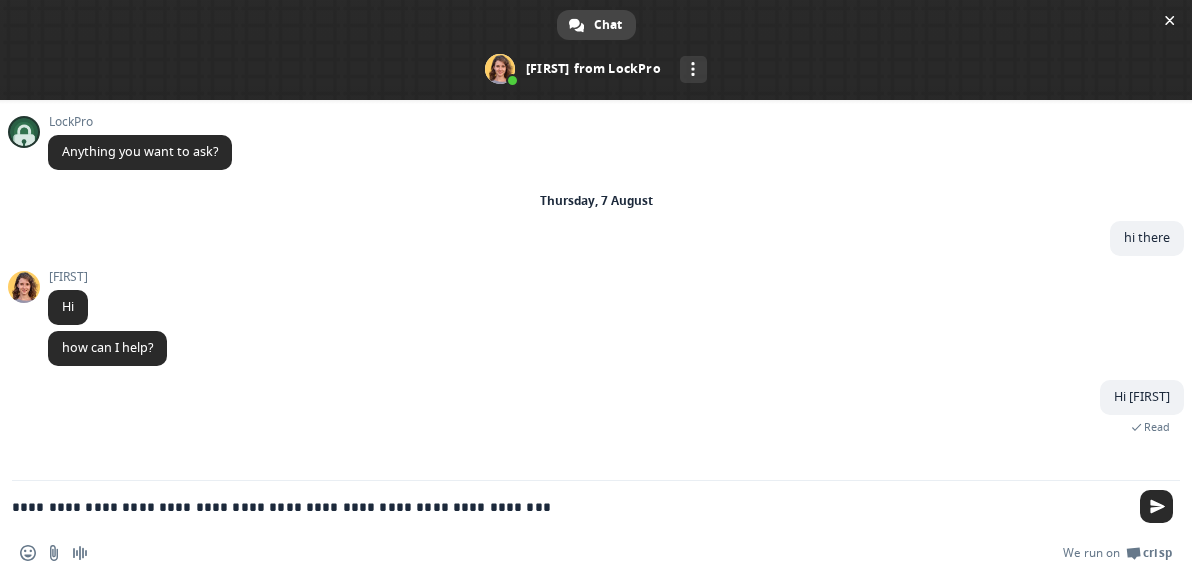 paste on "********" 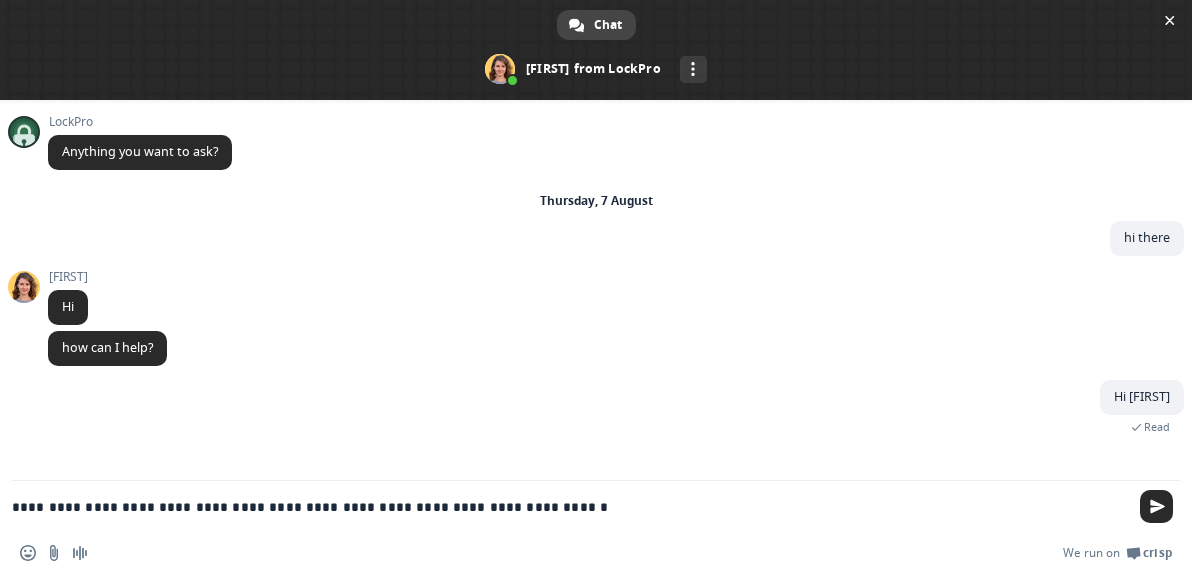 click on "**********" at bounding box center (572, 506) 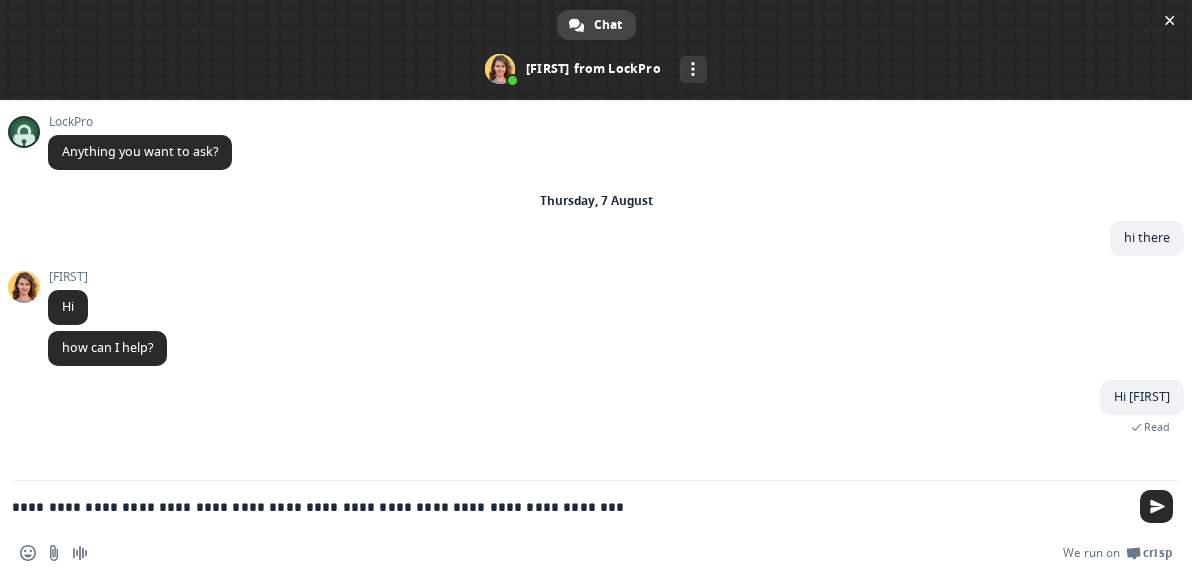 type on "**********" 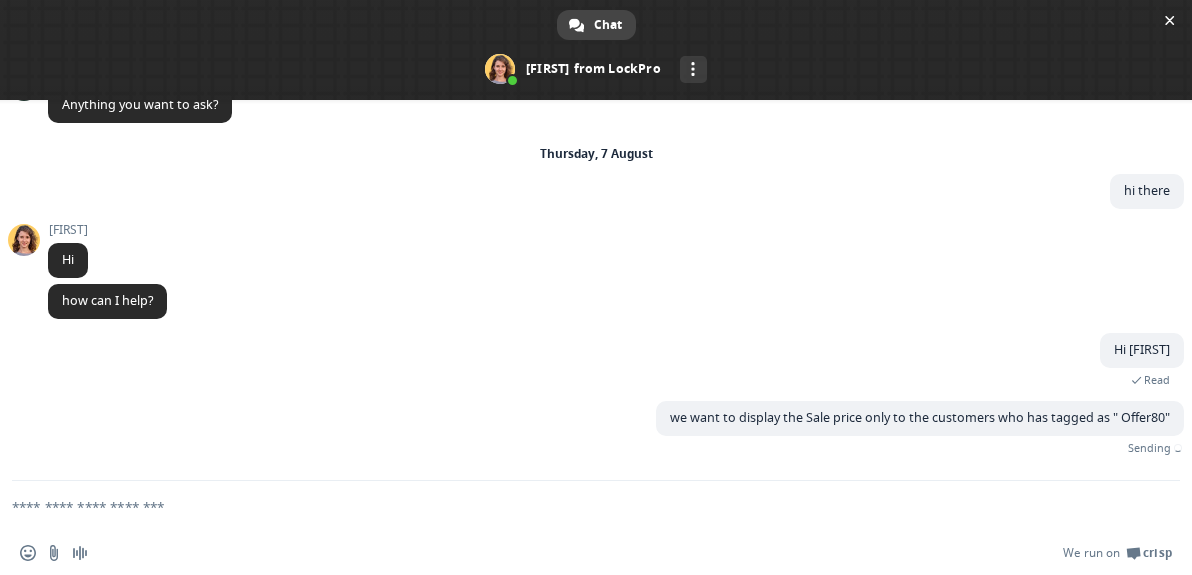 scroll, scrollTop: 0, scrollLeft: 0, axis: both 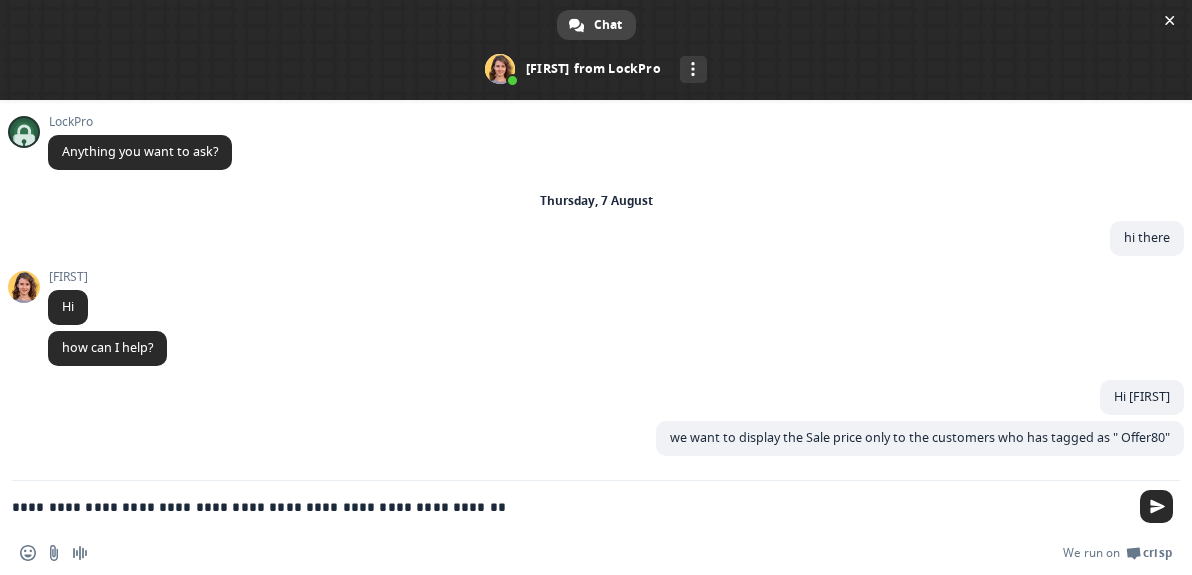 type on "**********" 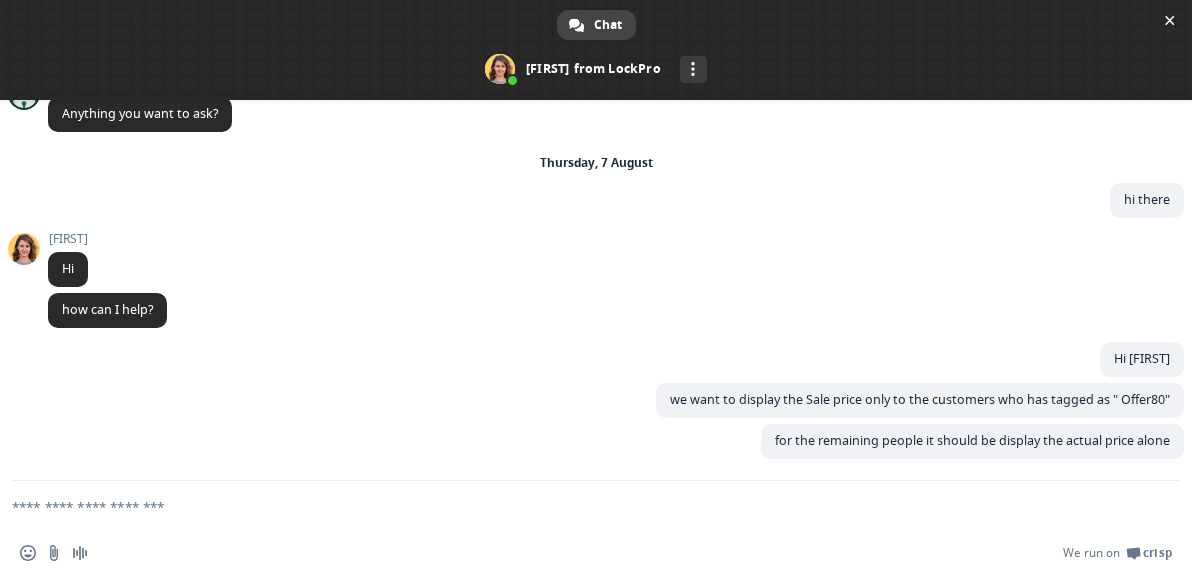 scroll, scrollTop: 41, scrollLeft: 0, axis: vertical 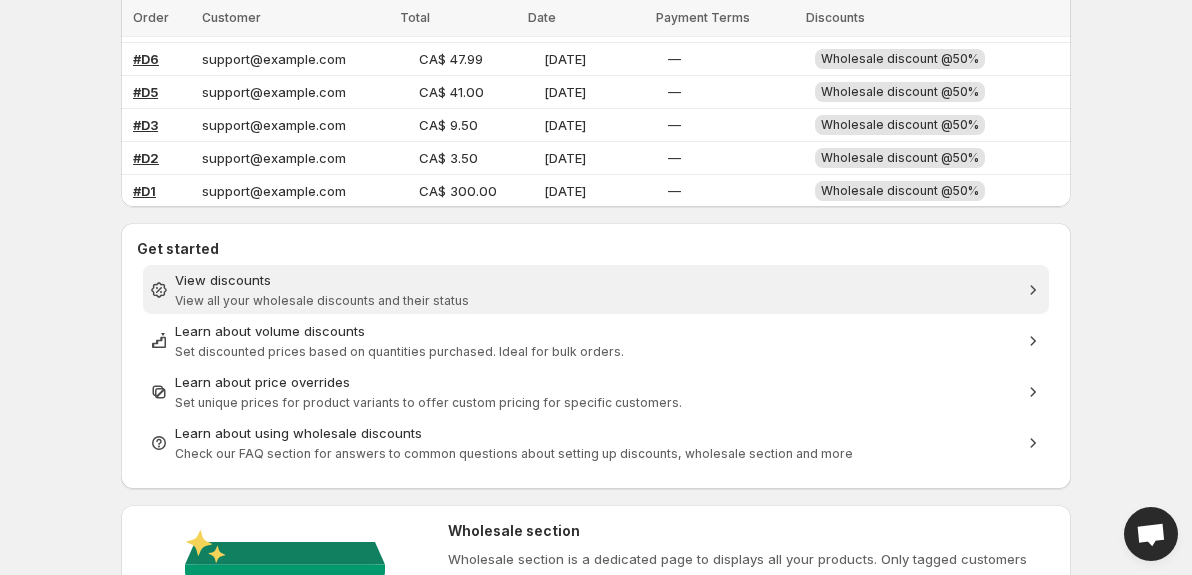 click on "View discounts" at bounding box center [596, 280] 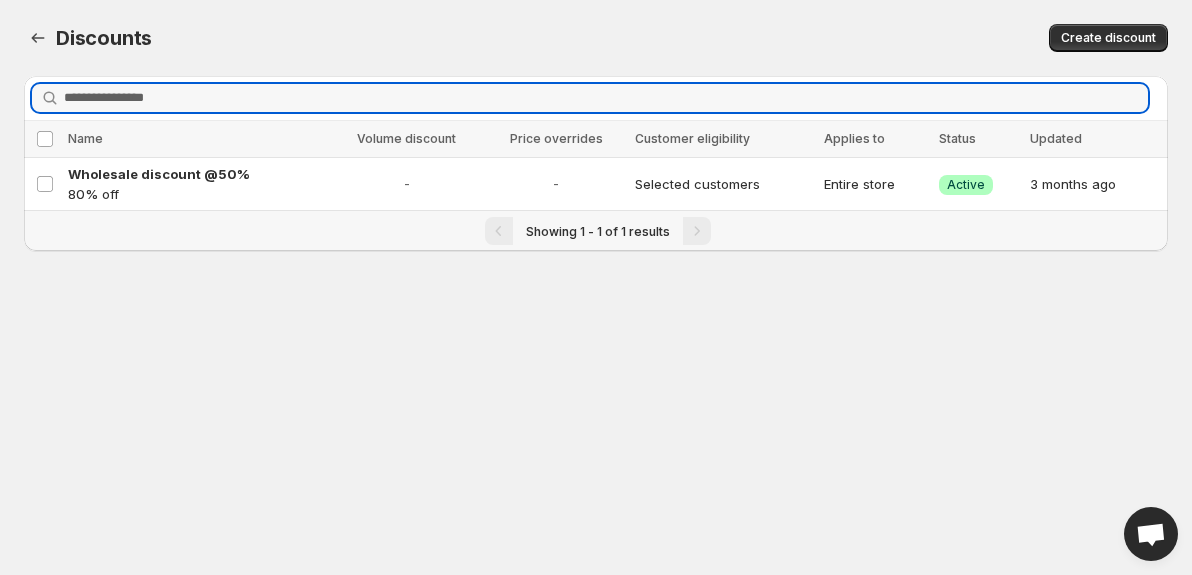 scroll, scrollTop: 0, scrollLeft: 0, axis: both 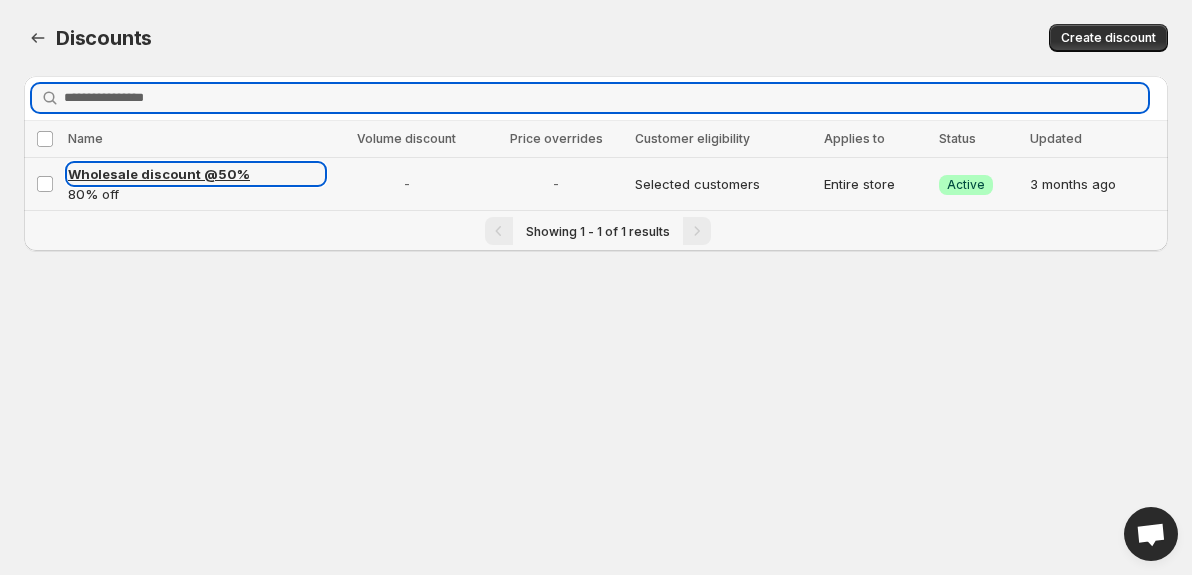 click on "Wholesale discount @50%" at bounding box center (159, 174) 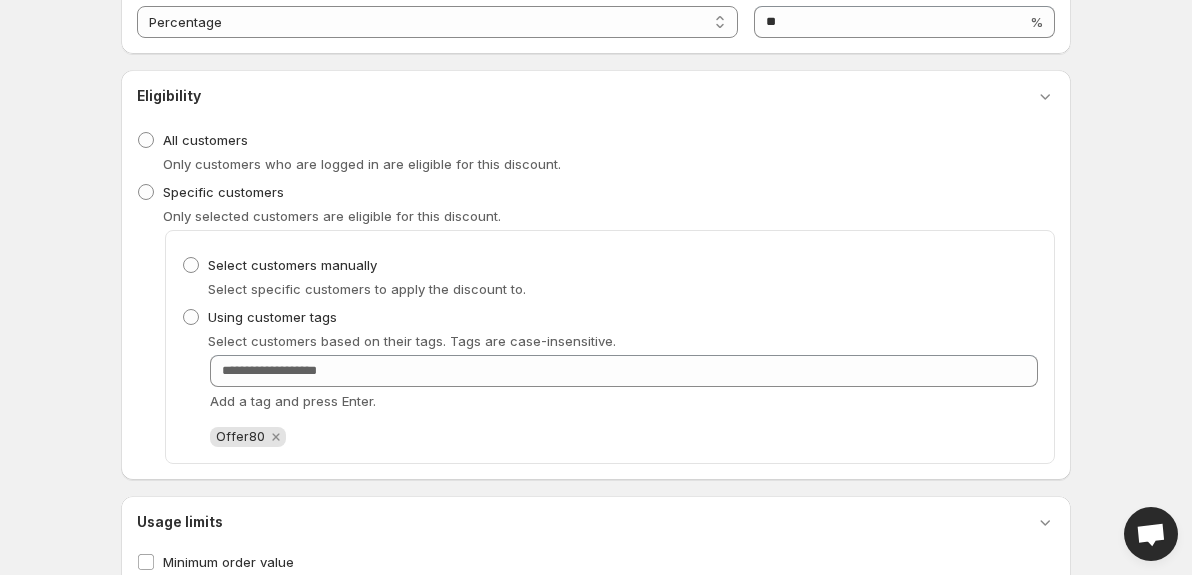 scroll, scrollTop: 718, scrollLeft: 0, axis: vertical 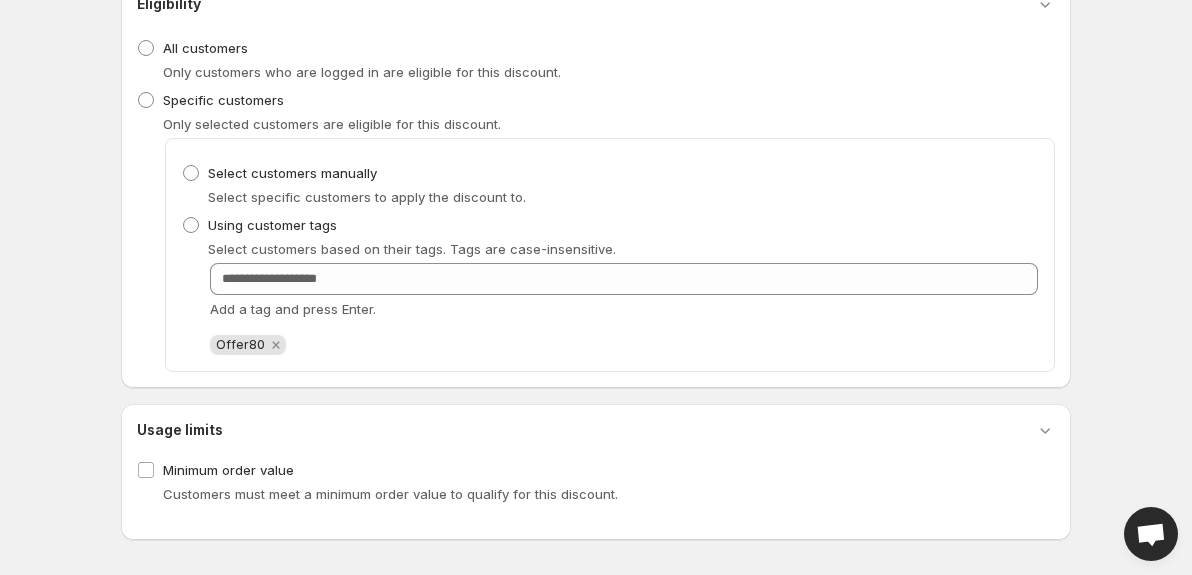 click on "Offer80" at bounding box center [240, 344] 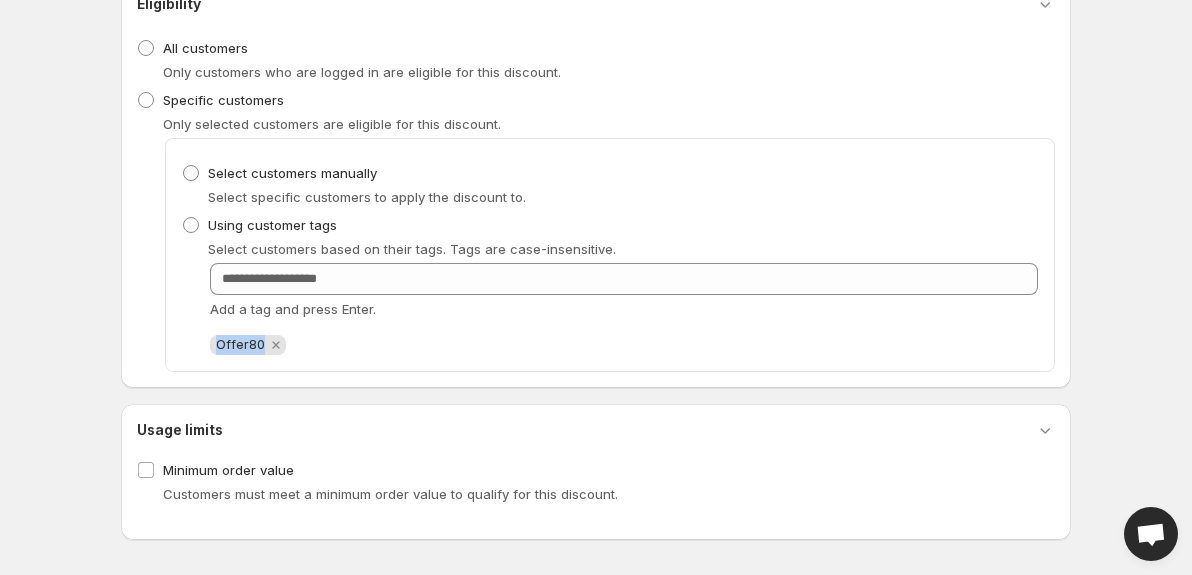 copy on "Offer80" 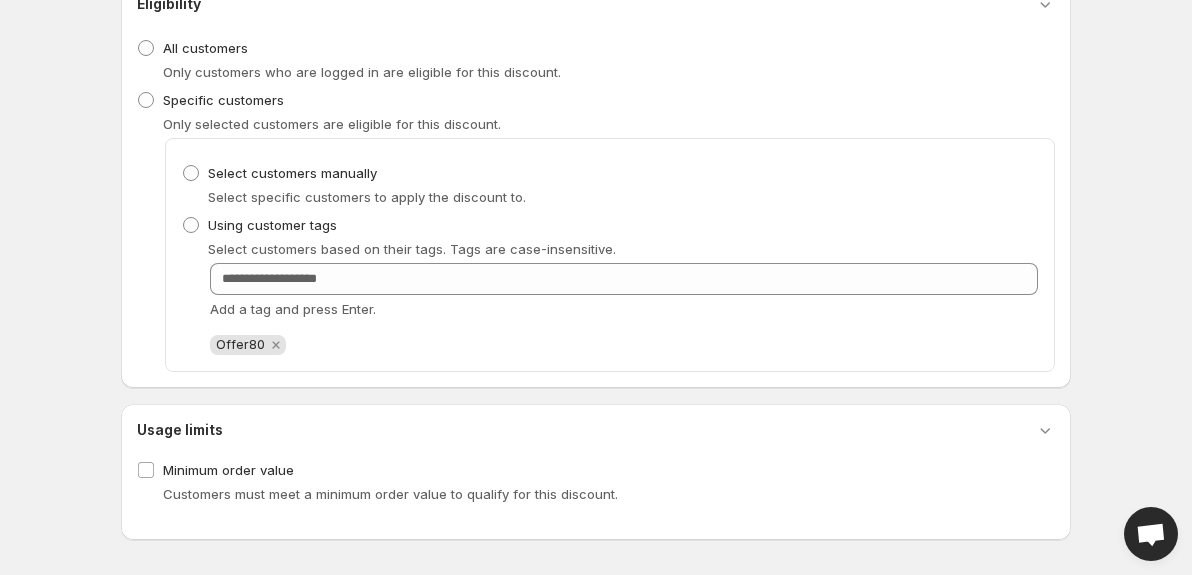 click on "Home Discounts B2B Registration Forms Net Terms Account Receivables Manual orders Wholesale section Subscription plan Settings Wholesale discount @50%. This page is ready Wholesale discount @50% Import prices Export prices More actions Import prices Export prices {
"values": {
"id": "100790370457",
"name": "Wholesale discount @50%",
"type": "BASE",
"products": [],
"variants": [],
"collections": [],
"content": "catalog",
"appliesTo": [
"selected"
],
"customerSelectionRule": [
"customerTags"
],
"customerTags": [
"Offer80"
],
"selectedCustomers": [],
"volumeDiscounts": {
"tiers": [],
"stacks": false
},
"ivp": [],
"shopId": 377,
"status": "ACTIVE",
"attributes": {
"usageLimit": null
},
"discount": {
"type": "percentage",
"value": 80
},
"createdAt": "2025-04-07T17:21:17.636Z",
"updatedAt": "2025-04-13T09:50:38.413Z"
},
"errors": {}
} Save Reset Discount details %" at bounding box center [596, -431] 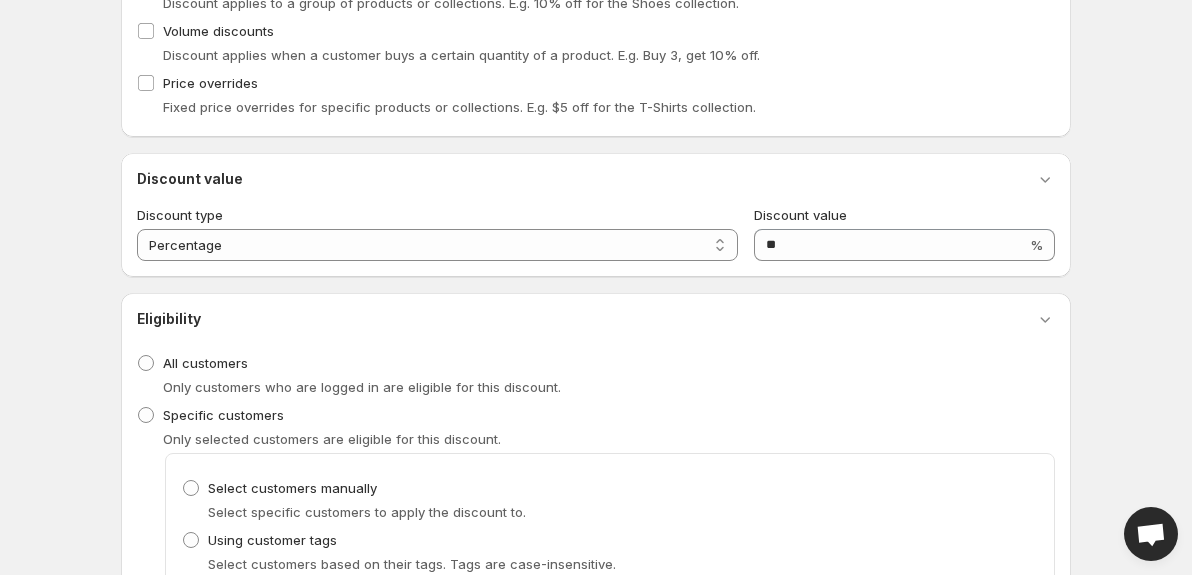 scroll, scrollTop: 0, scrollLeft: 0, axis: both 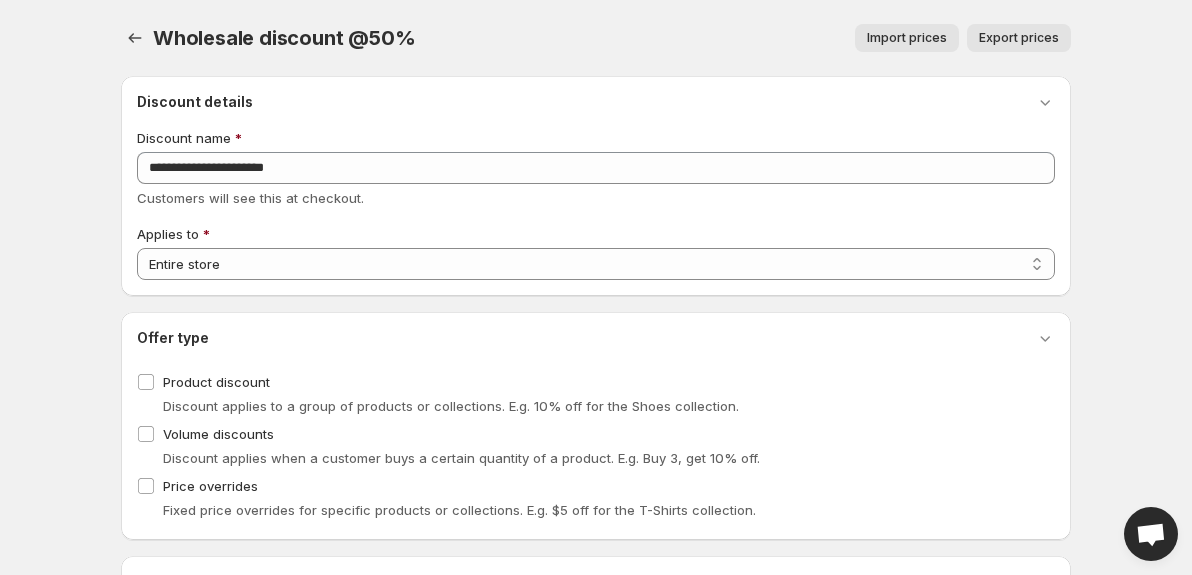 click at bounding box center [1151, 536] 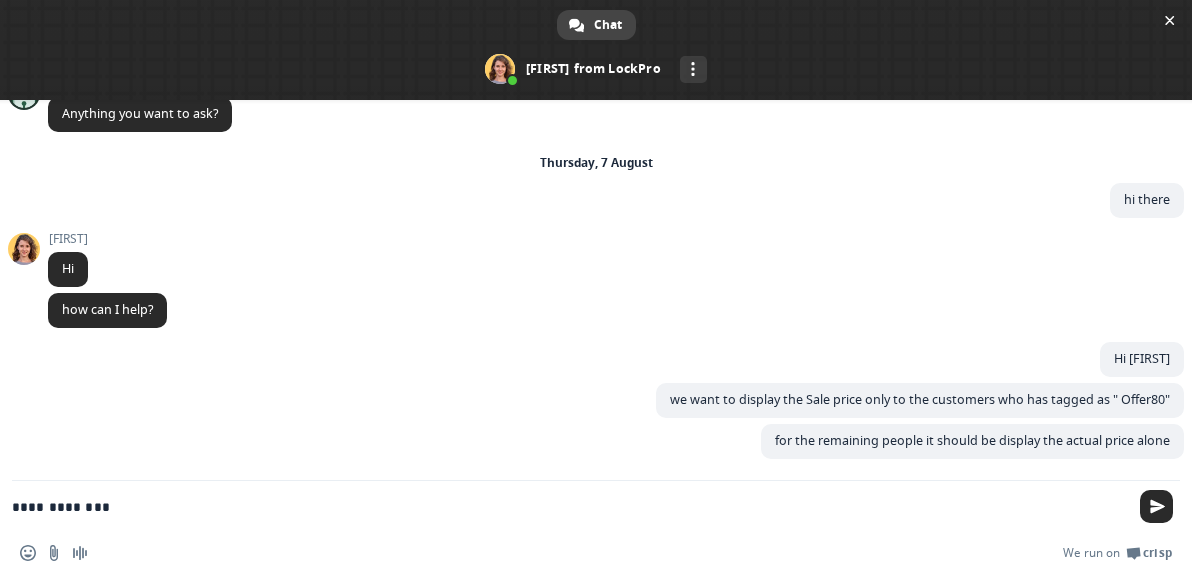 type on "**********" 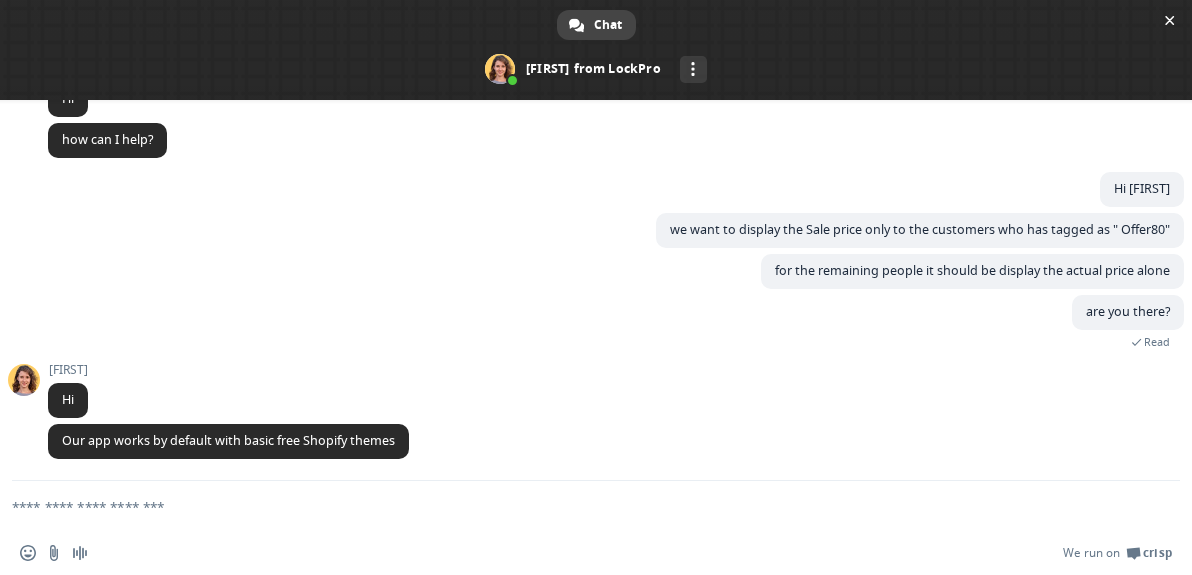 scroll, scrollTop: 254, scrollLeft: 0, axis: vertical 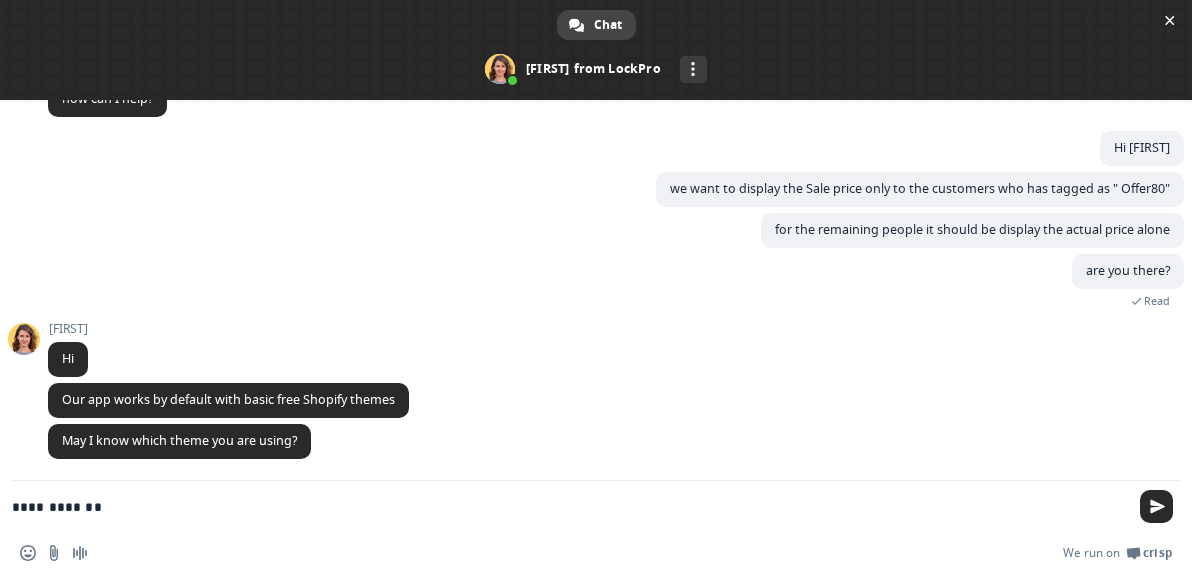 click on "**********" at bounding box center [572, 506] 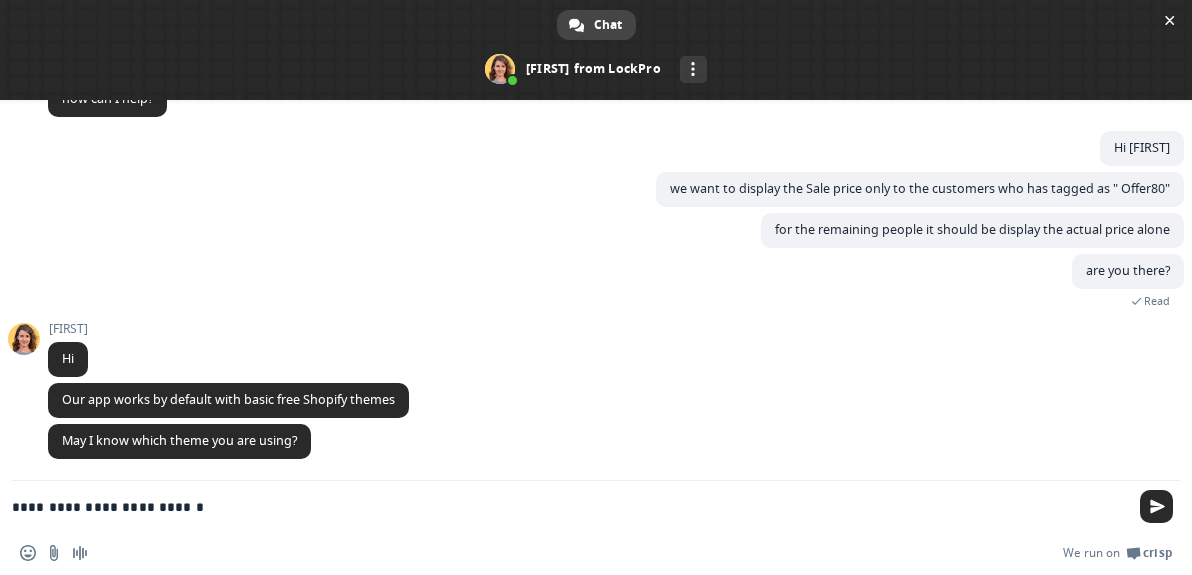 type on "**********" 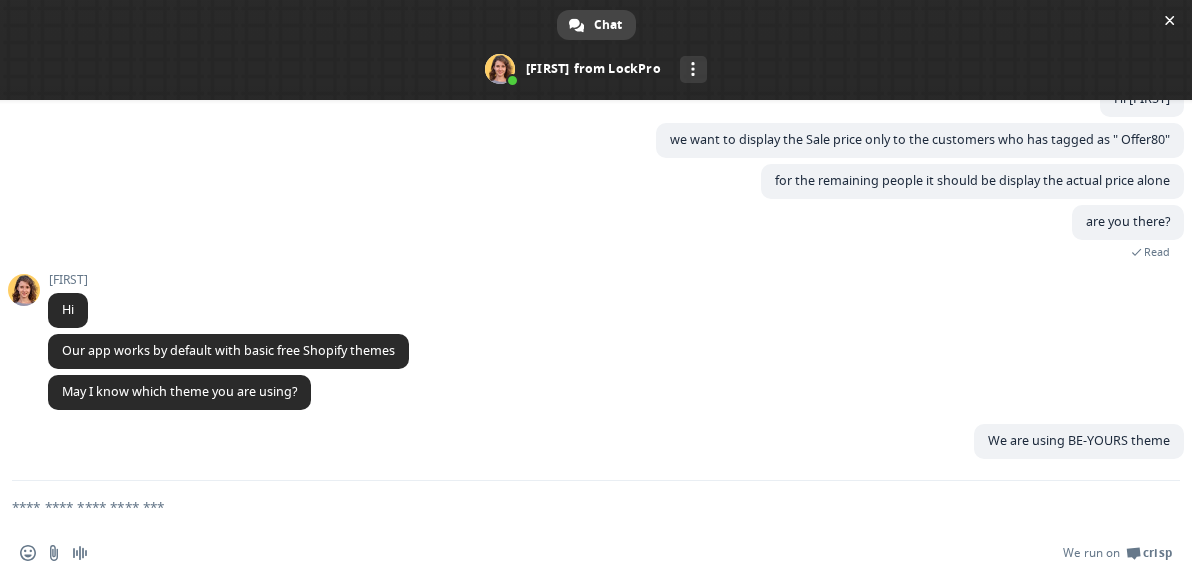 scroll, scrollTop: 304, scrollLeft: 0, axis: vertical 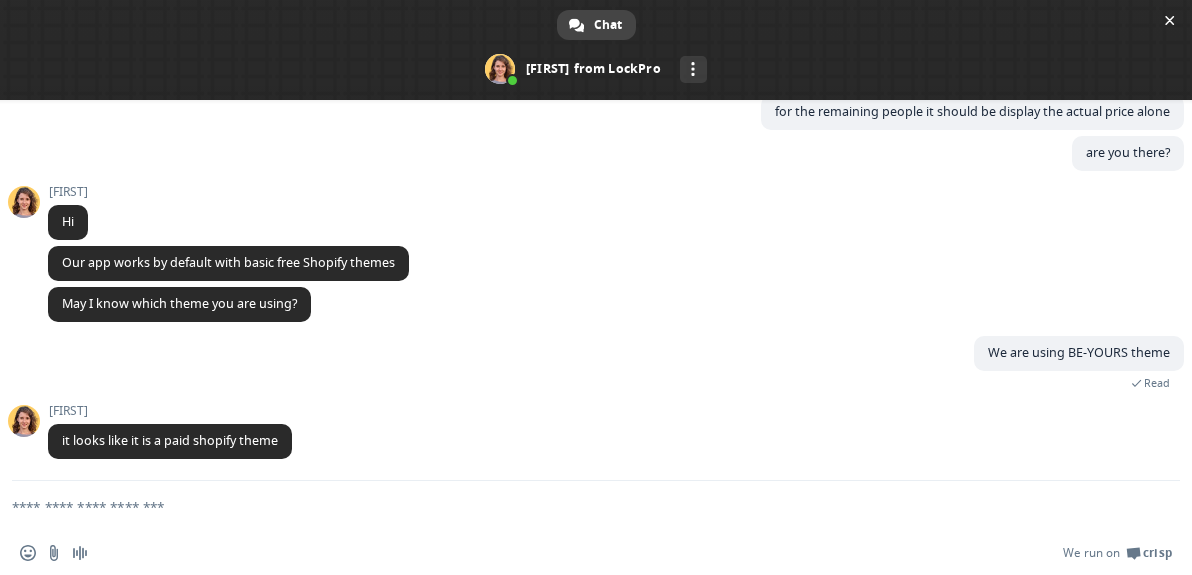 paste on "**********" 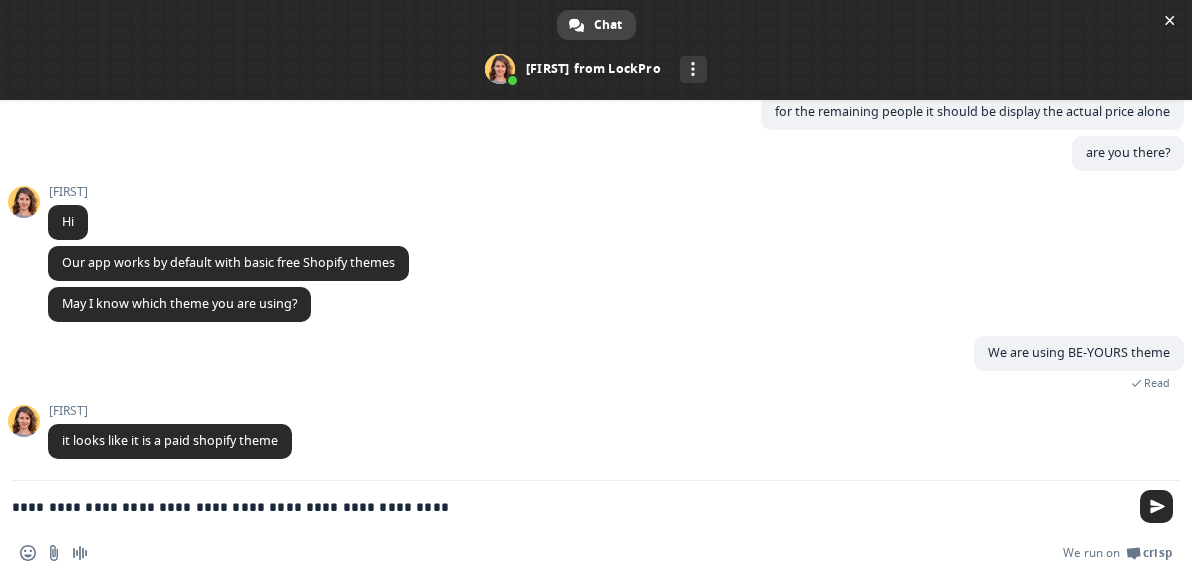 scroll, scrollTop: 413, scrollLeft: 0, axis: vertical 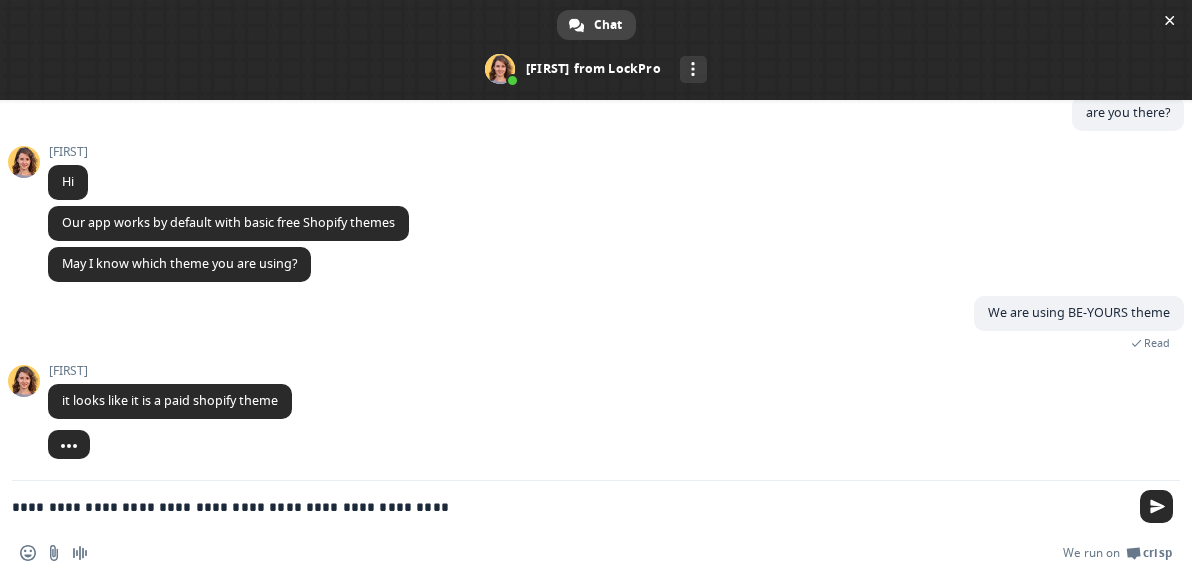type 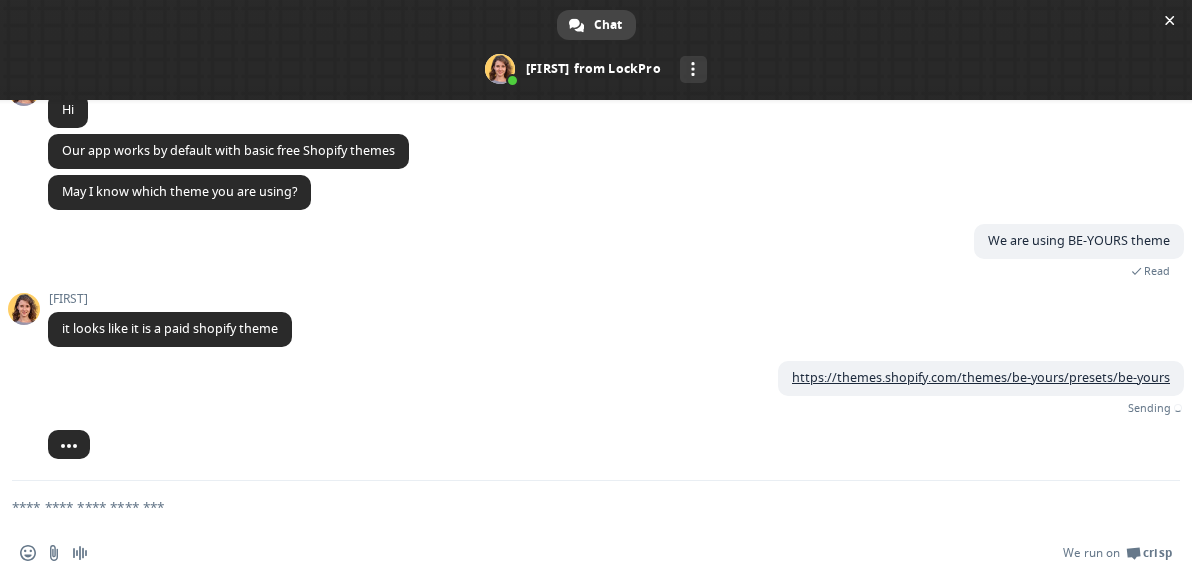 scroll, scrollTop: 463, scrollLeft: 0, axis: vertical 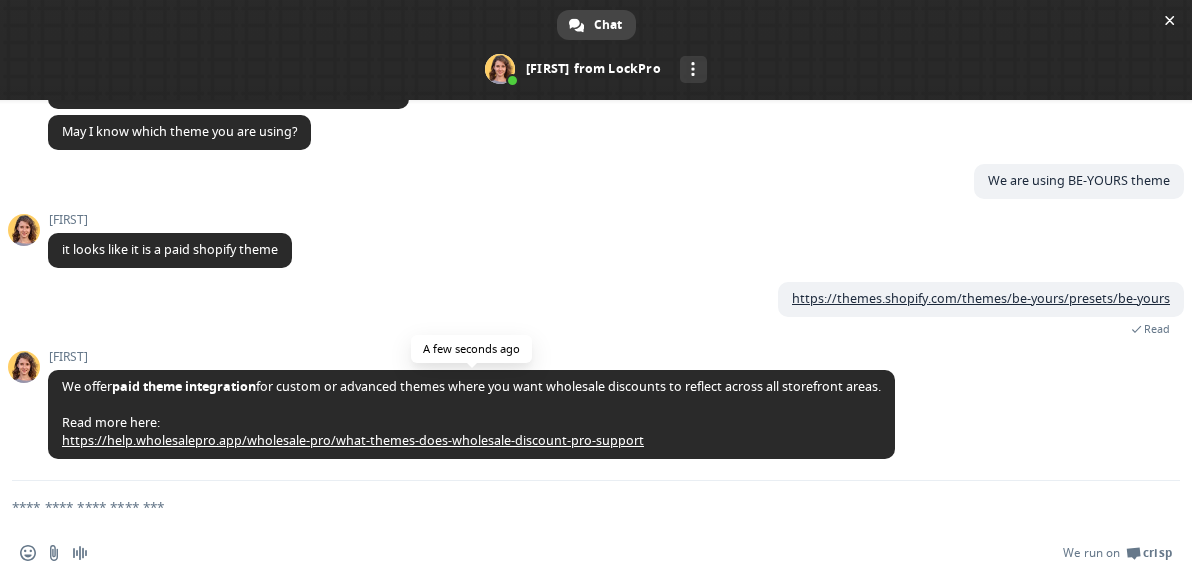 click on "https://help.wholesalepro.app/wholesale-pro/what-themes-does-wholesale-discount-pro-support" at bounding box center [353, 440] 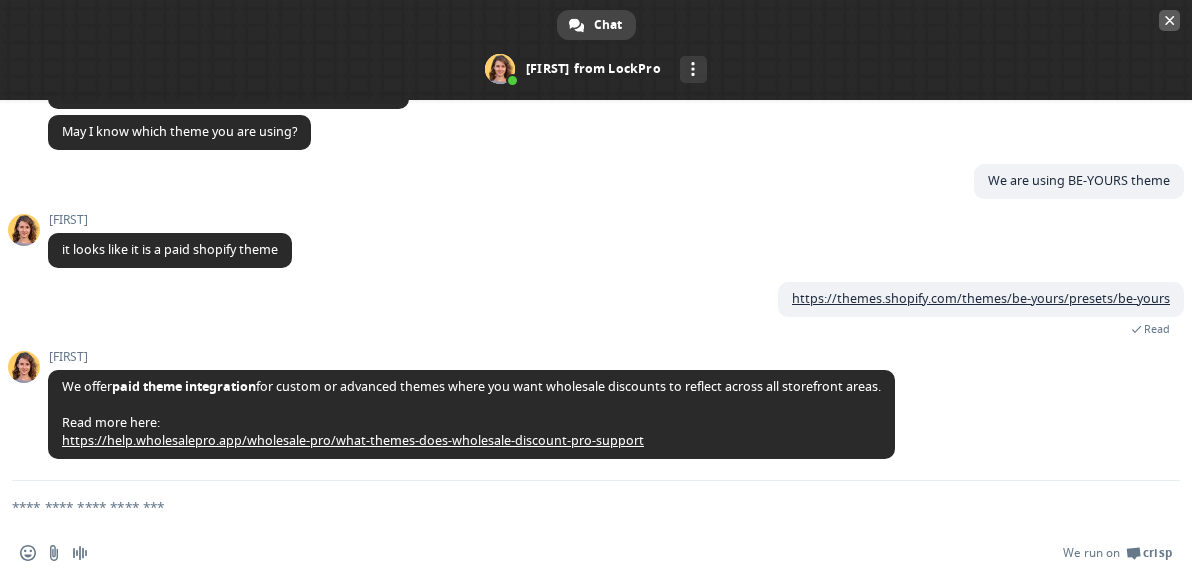click at bounding box center (1170, 20) 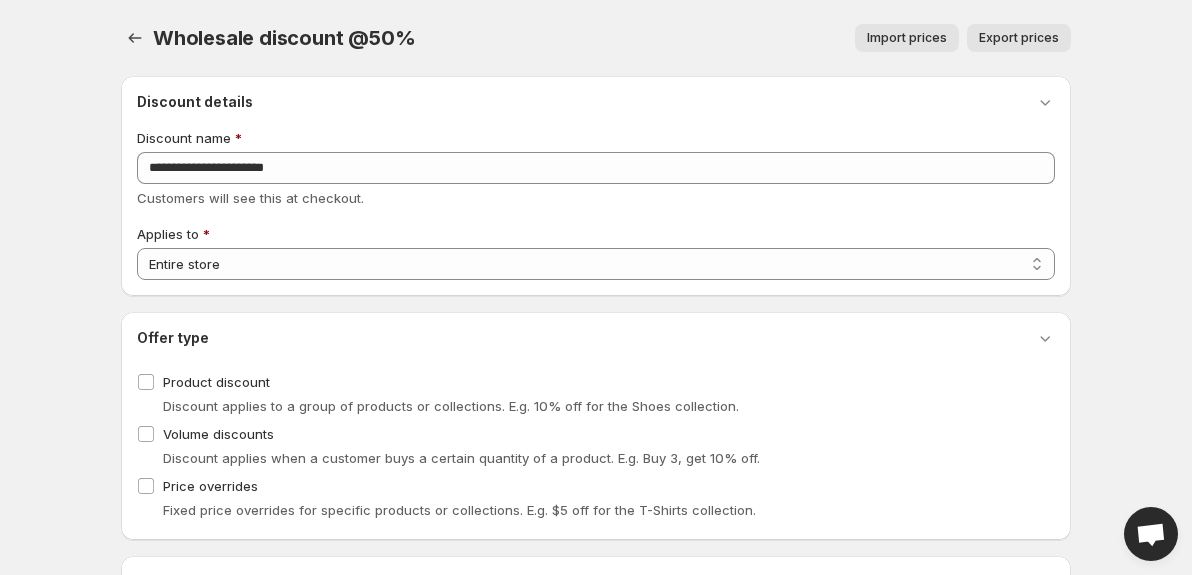 click on "Home Discounts B2B Registration Forms Net Terms Account Receivables Manual orders Wholesale section Subscription plan Settings Wholesale discount @50%. This page is ready Wholesale discount @50% Import prices Export prices More actions Import prices Export prices {
"values": {
"id": "100790370457",
"name": "Wholesale discount @50%",
"type": "BASE",
"products": [],
"variants": [],
"collections": [],
"content": "catalog",
"appliesTo": [
"selected"
],
"customerSelectionRule": [
"customerTags"
],
"customerTags": [
"Offer80"
],
"selectedCustomers": [],
"volumeDiscounts": {
"tiers": [],
"stacks": false
},
"ivp": [],
"shopId": 377,
"status": "ACTIVE",
"attributes": {
"usageLimit": null
},
"discount": {
"type": "percentage",
"value": 80
},
"createdAt": "2025-04-07T17:21:17.636Z",
"updatedAt": "2025-04-13T09:50:38.413Z"
},
"errors": {}
} Save Reset Discount details %" at bounding box center (596, 287) 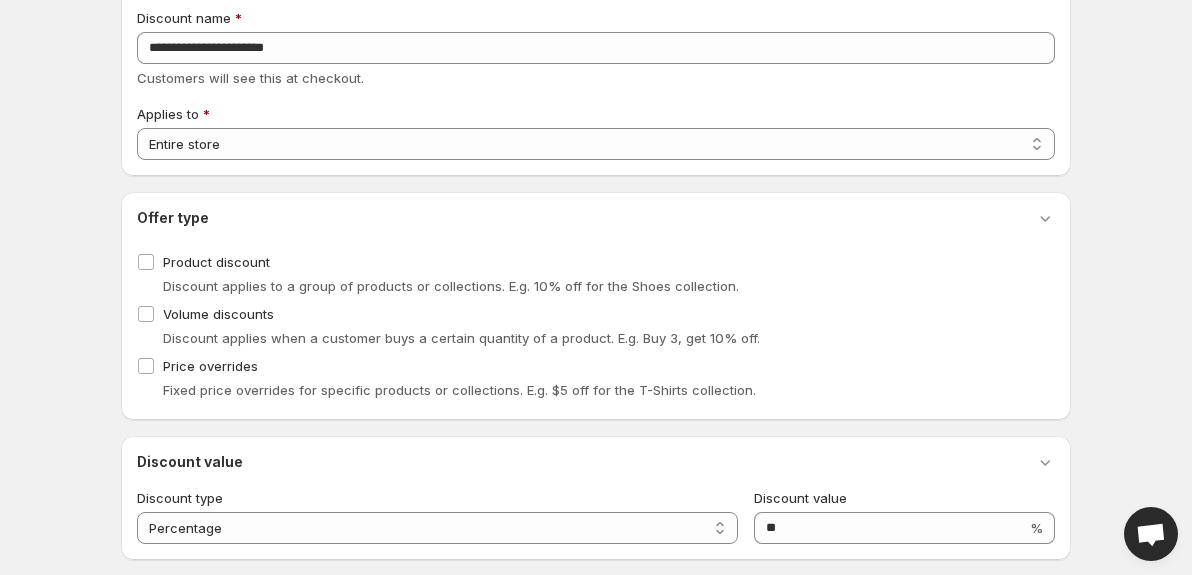 scroll, scrollTop: 26, scrollLeft: 0, axis: vertical 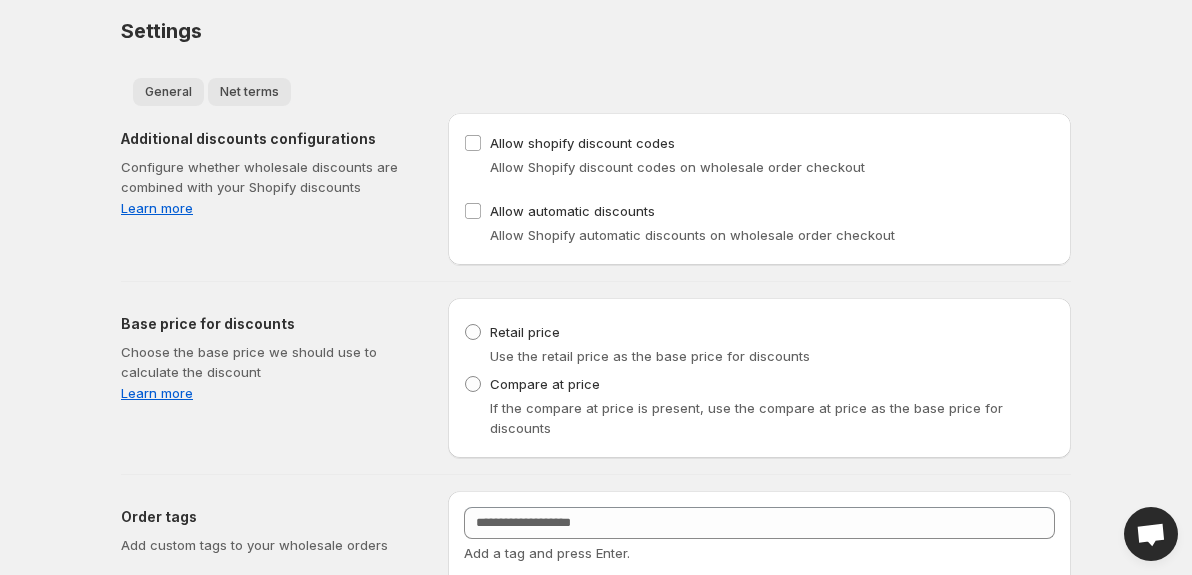 click on "Net terms" at bounding box center (249, 92) 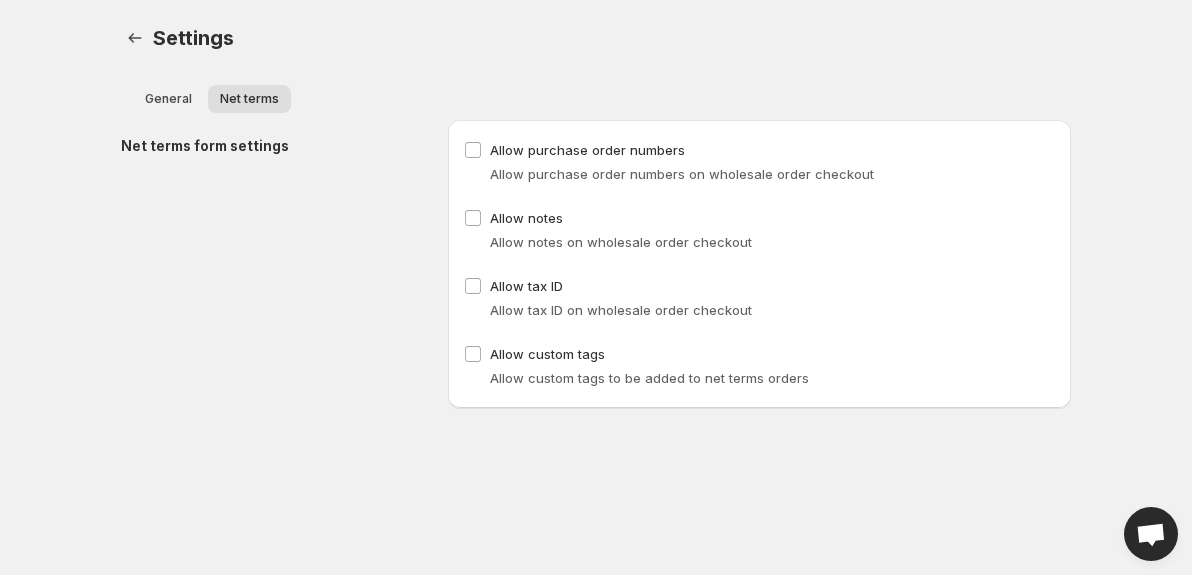 scroll, scrollTop: 0, scrollLeft: 0, axis: both 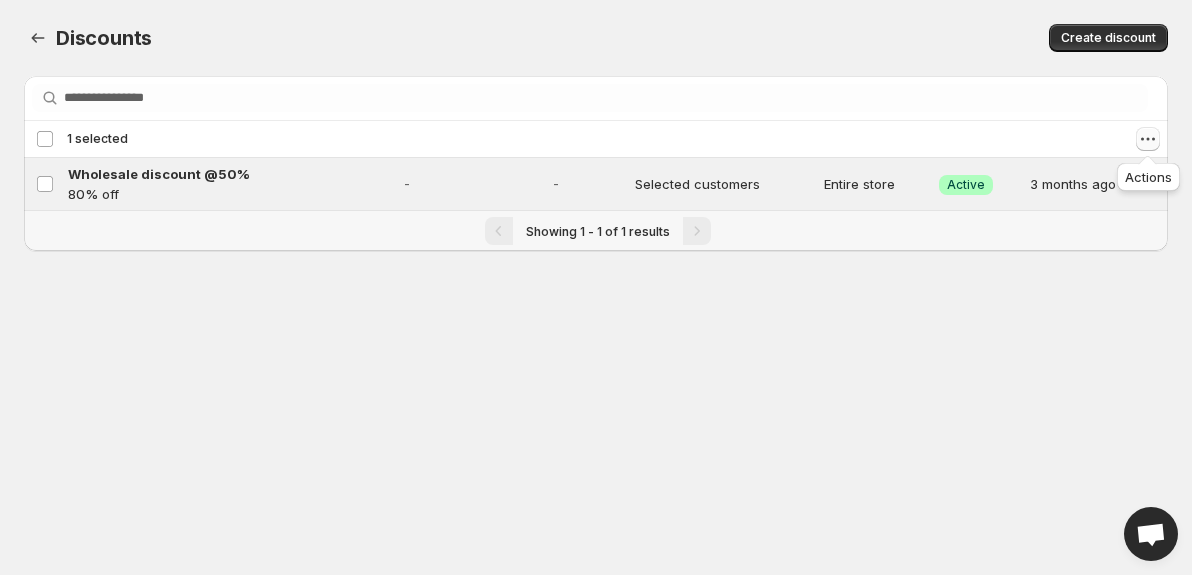 click 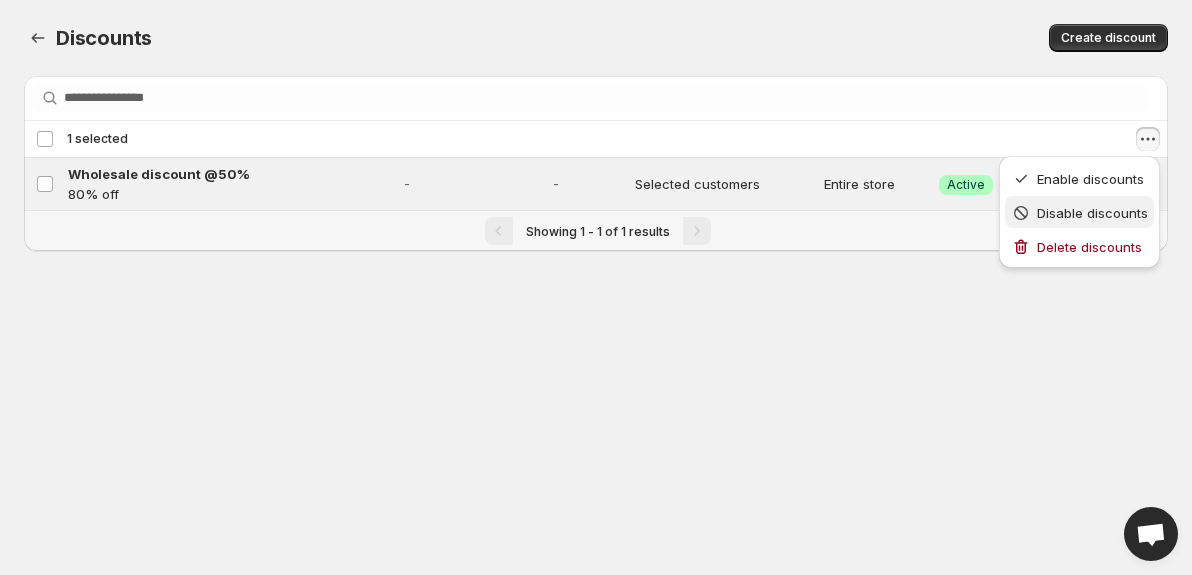 click on "Disable discounts" at bounding box center [1092, 213] 